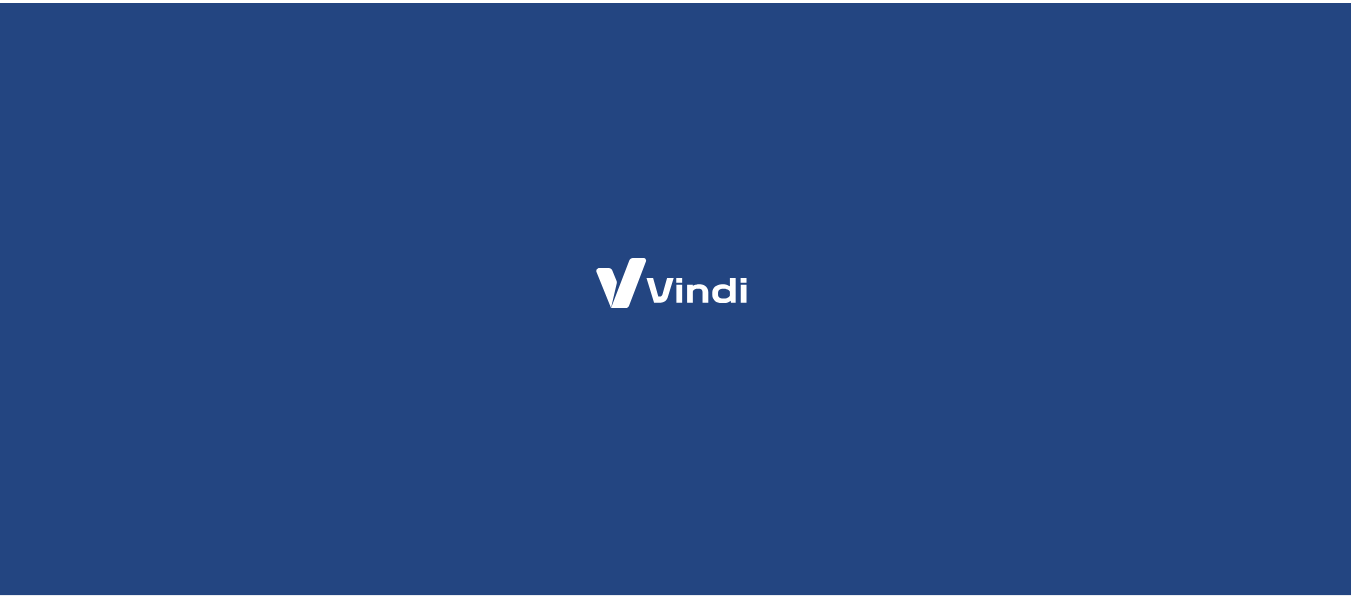 scroll, scrollTop: 0, scrollLeft: 0, axis: both 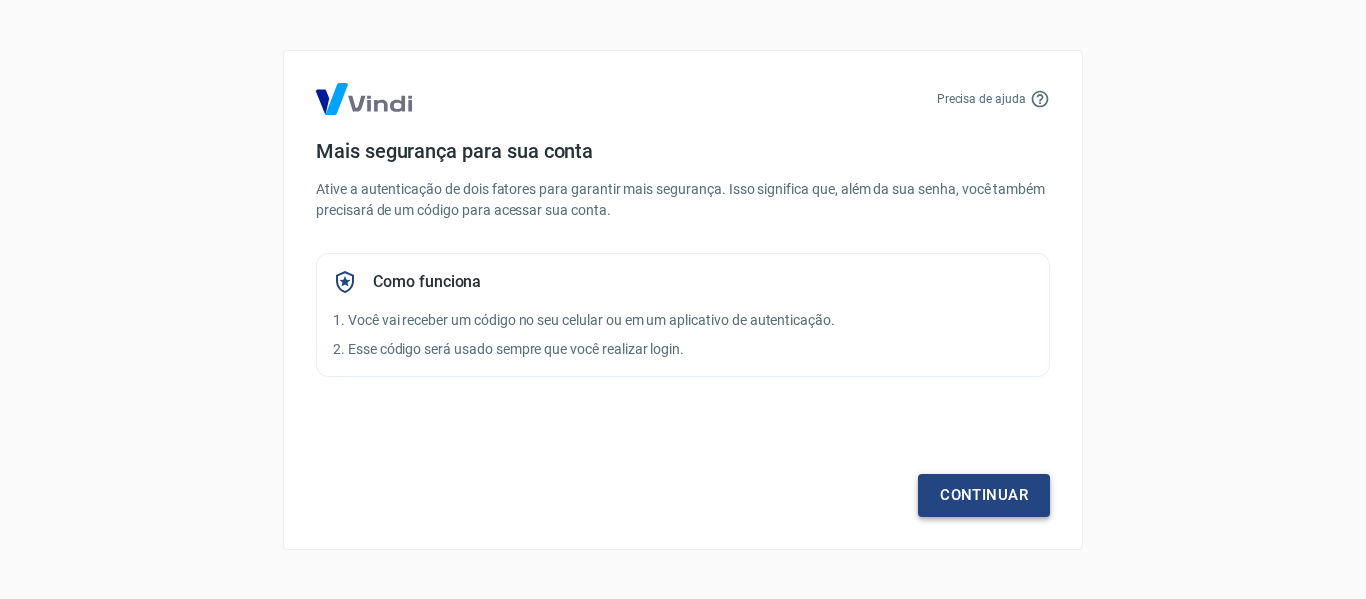 click on "Continuar" at bounding box center [984, 495] 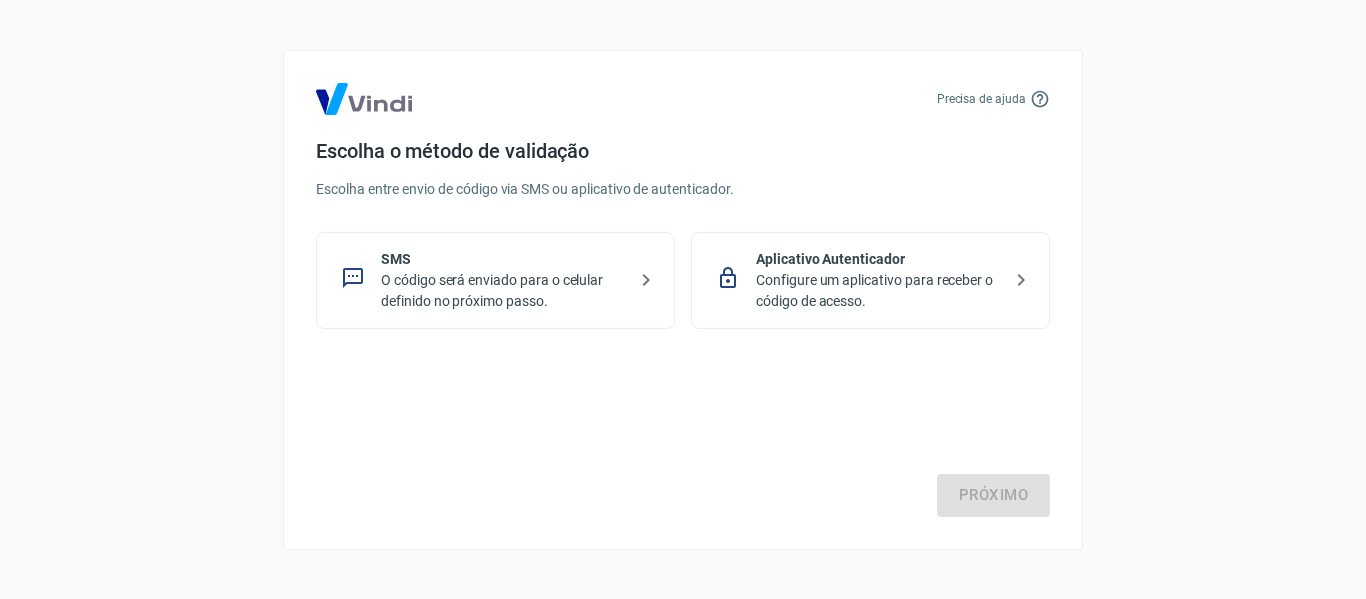 click on "O código será enviado para o celular definido no próximo passo." at bounding box center [503, 291] 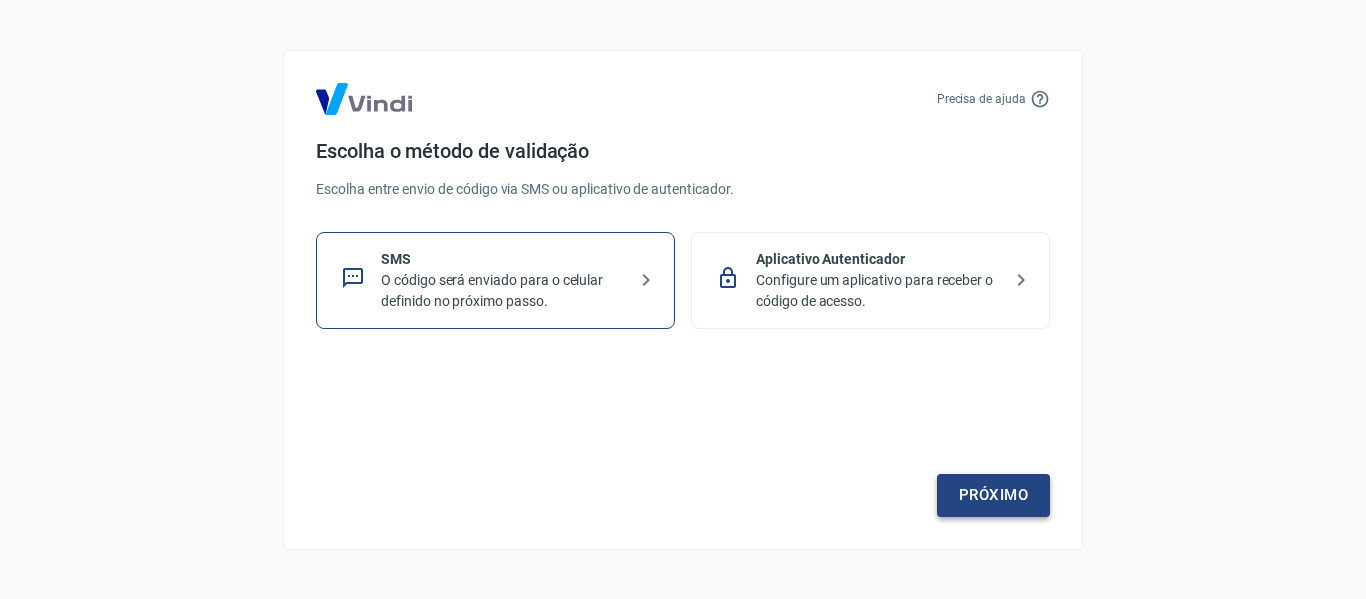 click on "Próximo" at bounding box center (993, 495) 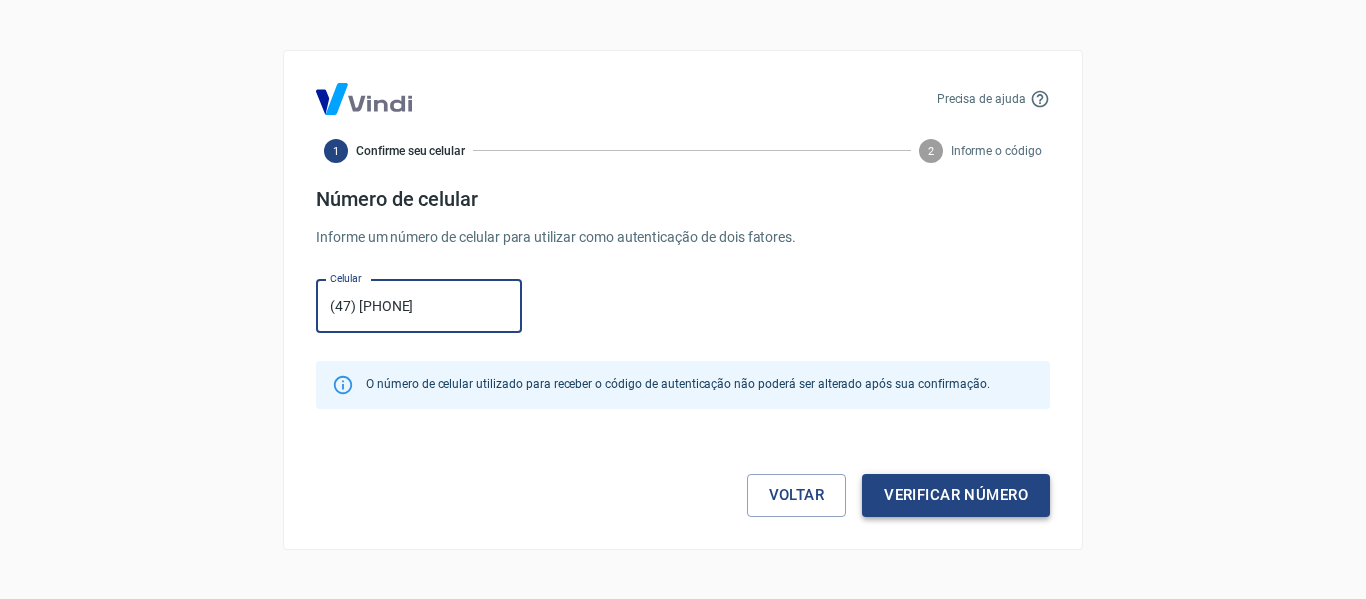 type on "(47) 99223-9111" 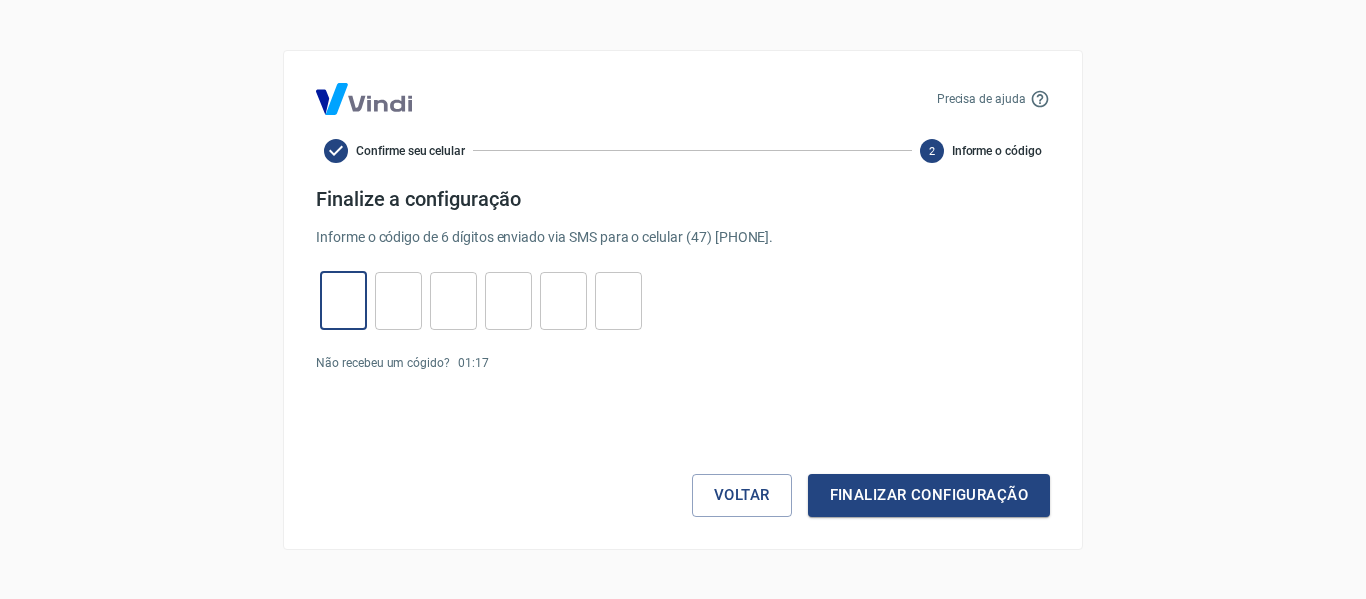 click at bounding box center [343, 300] 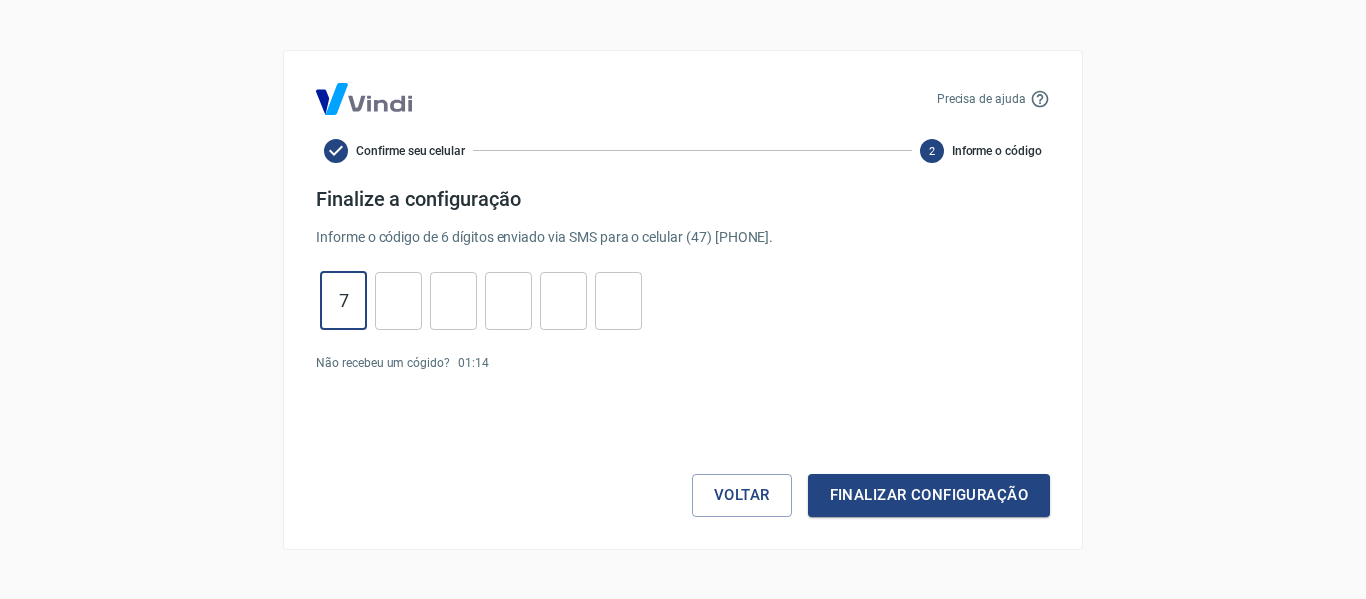 type on "7" 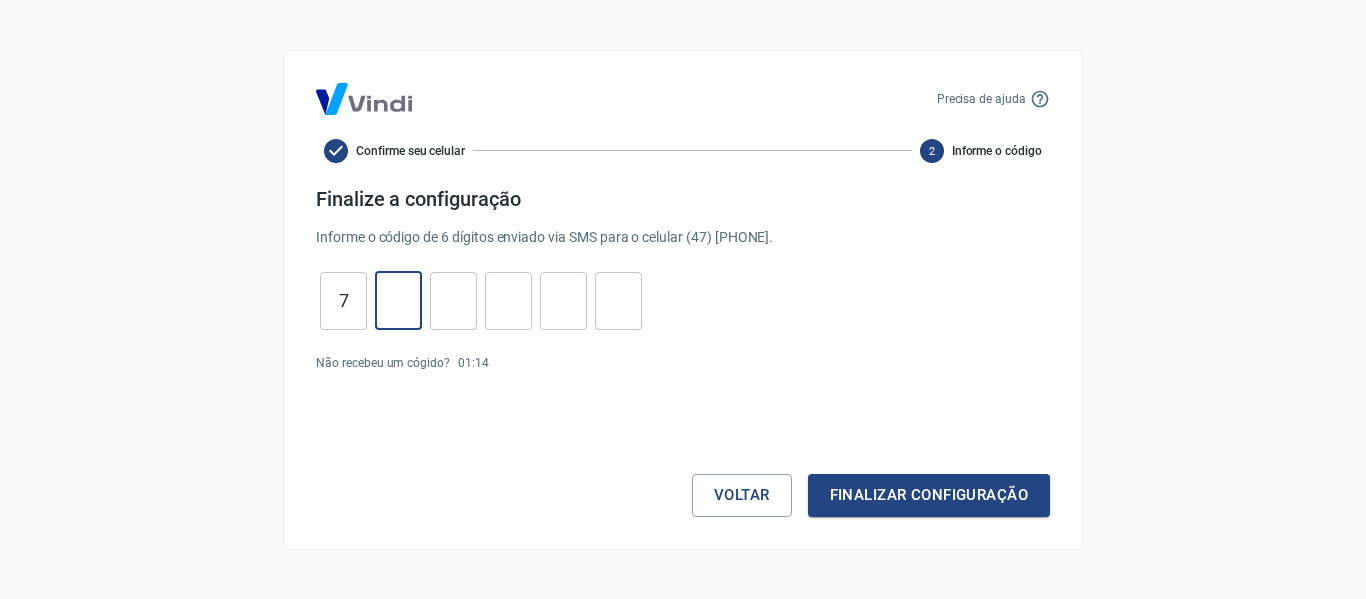 type on "8" 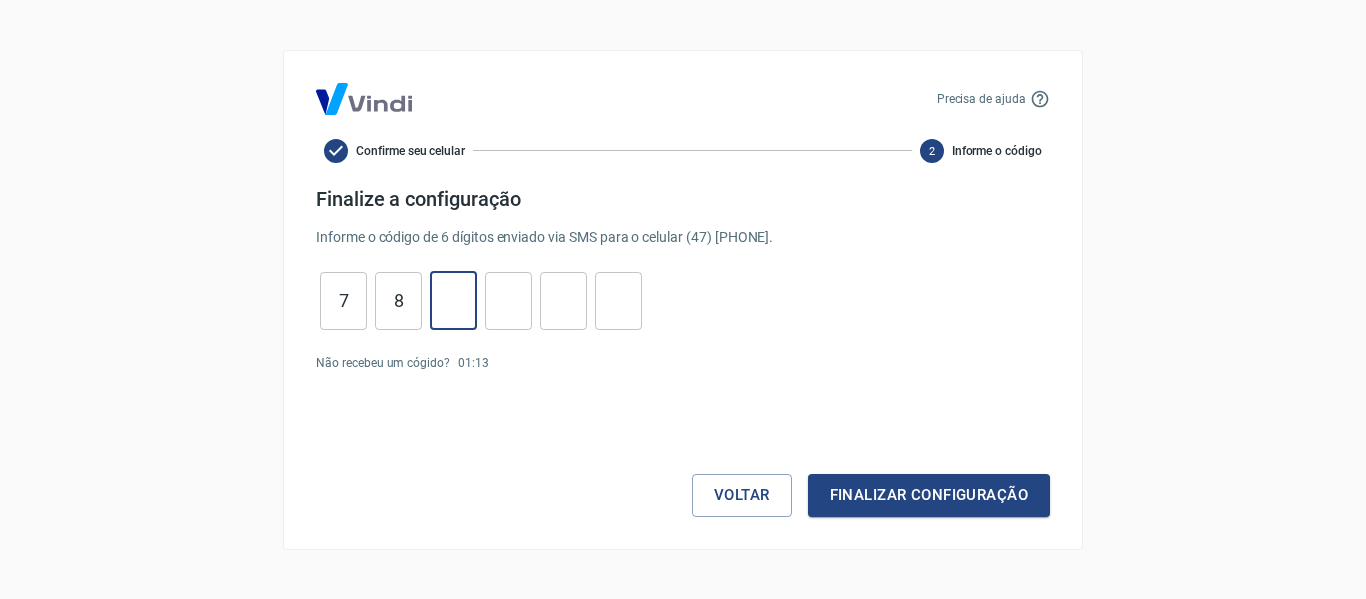 type on "9" 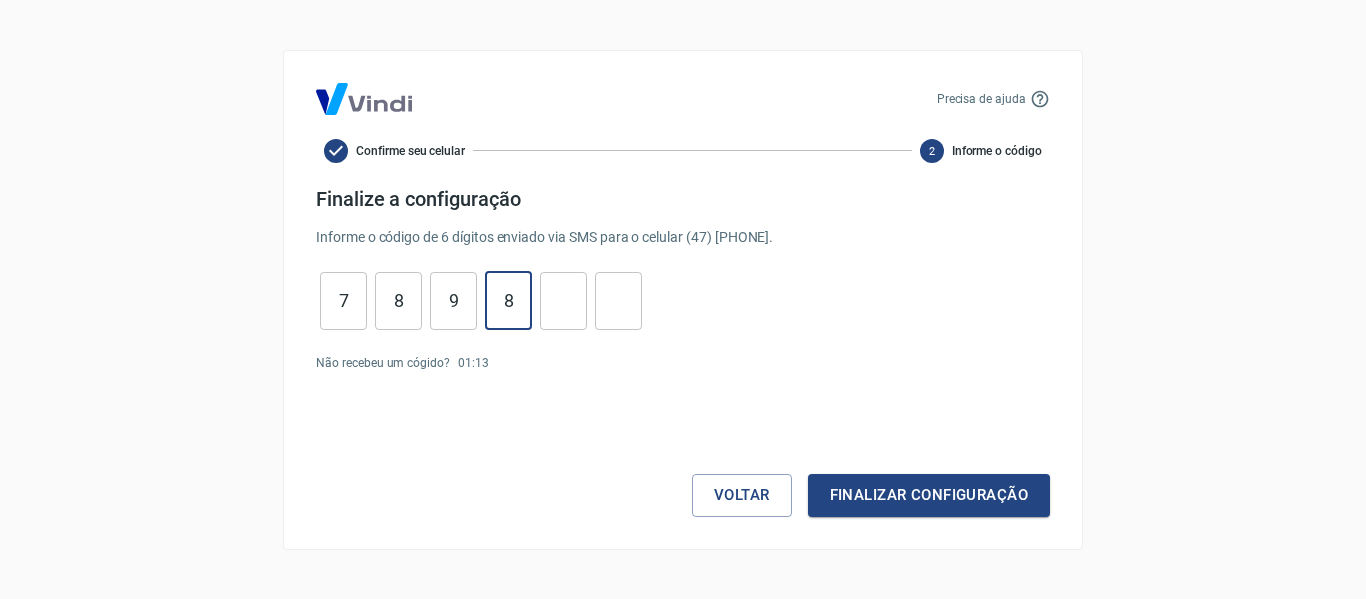 type on "8" 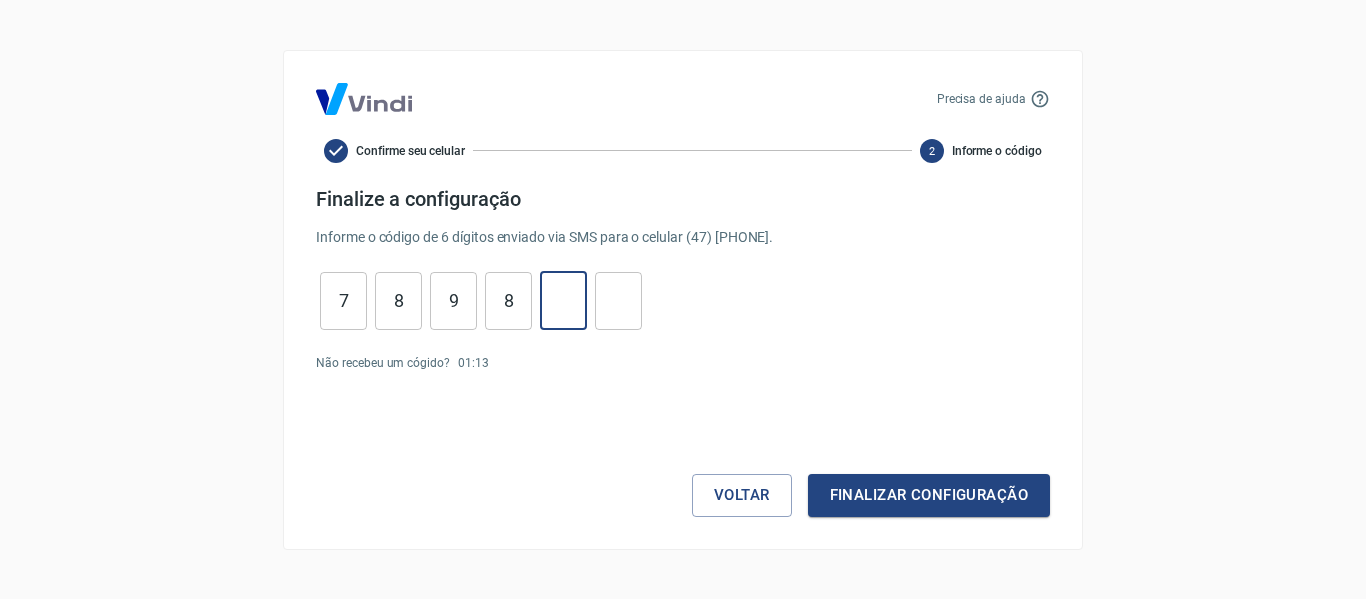 type on "7" 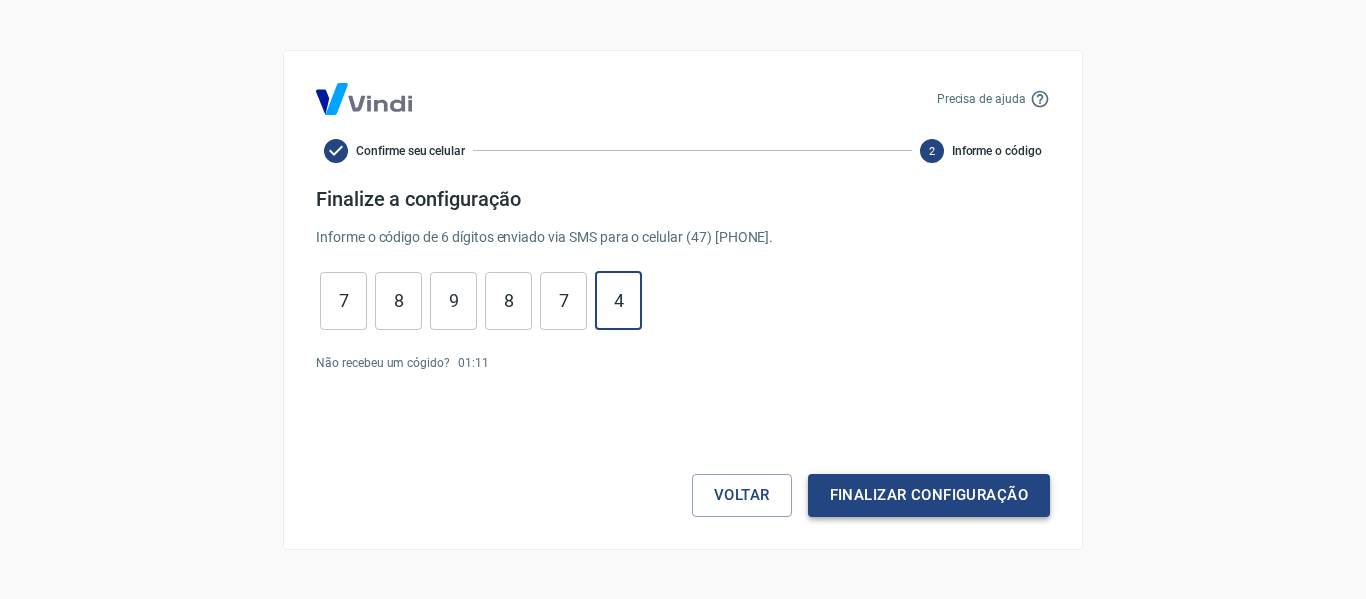 type on "4" 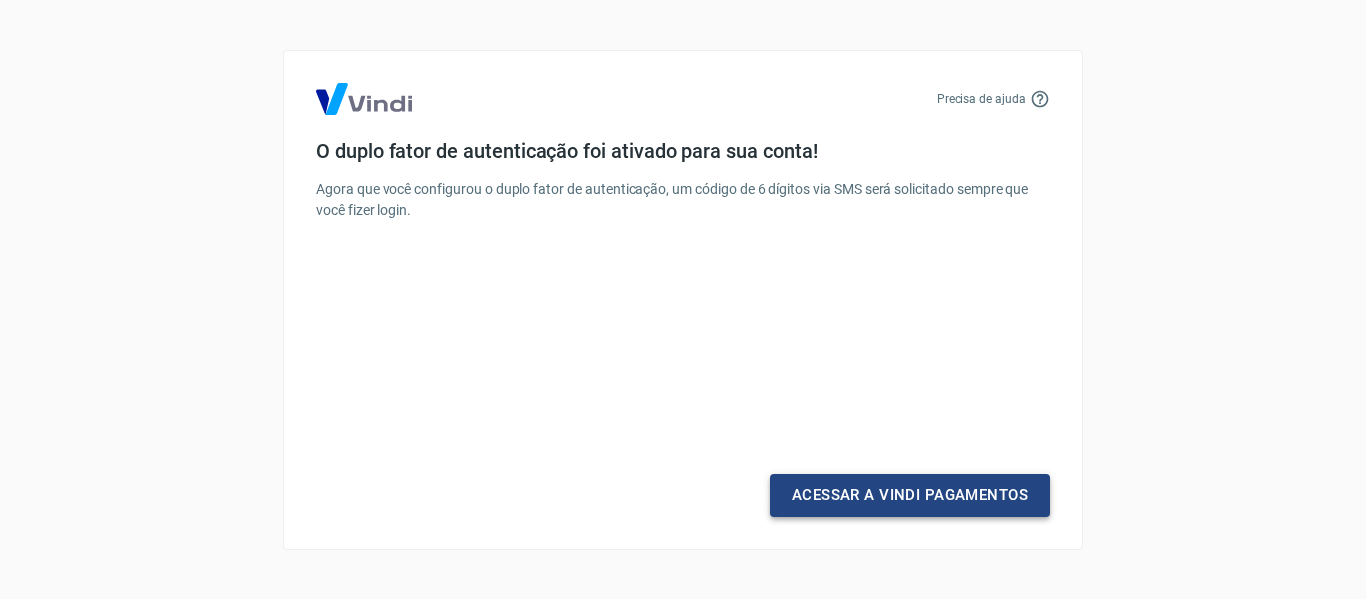 click on "Acessar a Vindi Pagamentos" at bounding box center (910, 495) 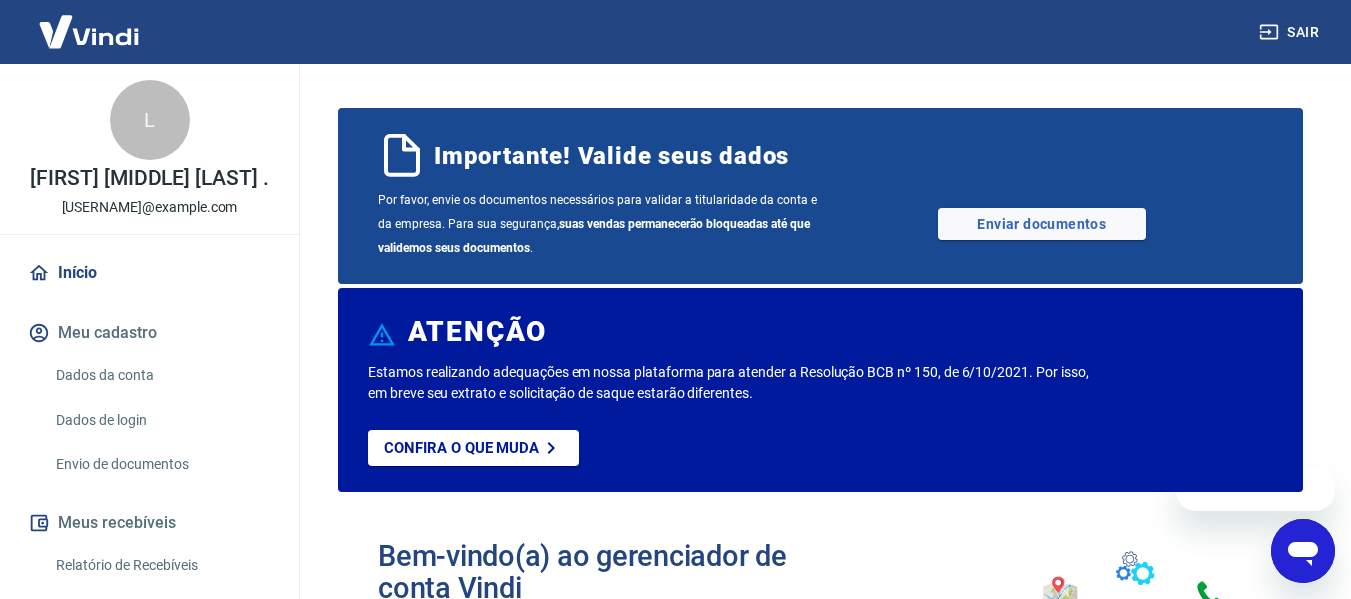 scroll, scrollTop: 0, scrollLeft: 0, axis: both 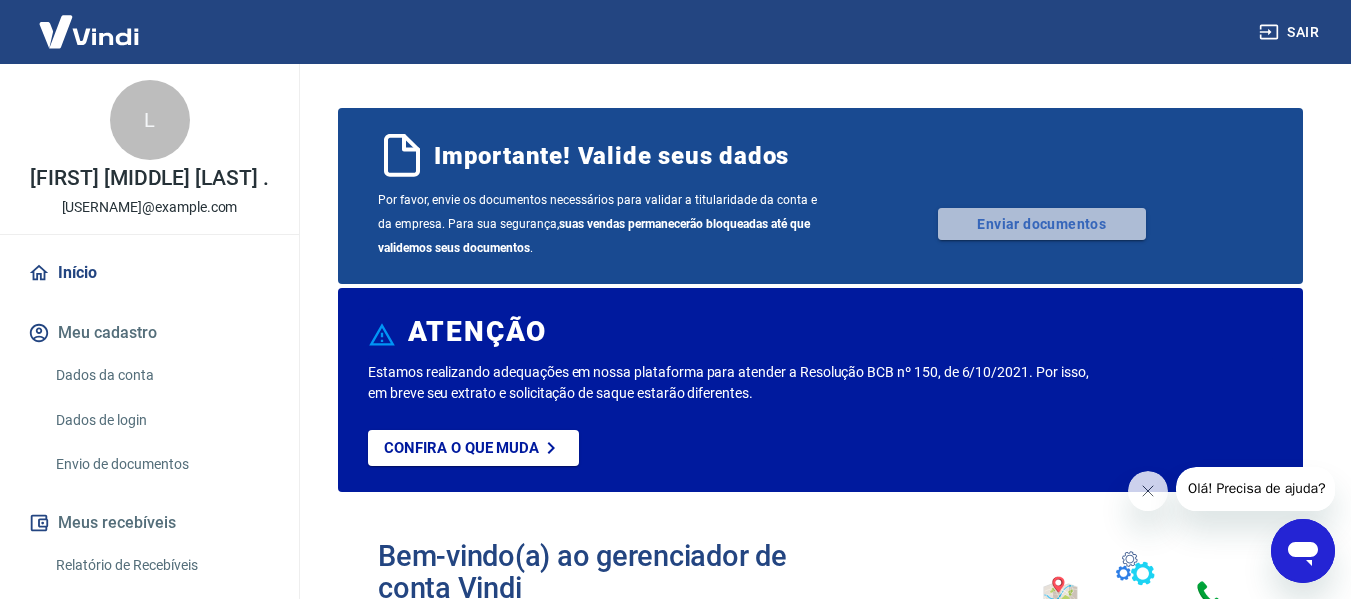 click on "Enviar documentos" at bounding box center (1042, 224) 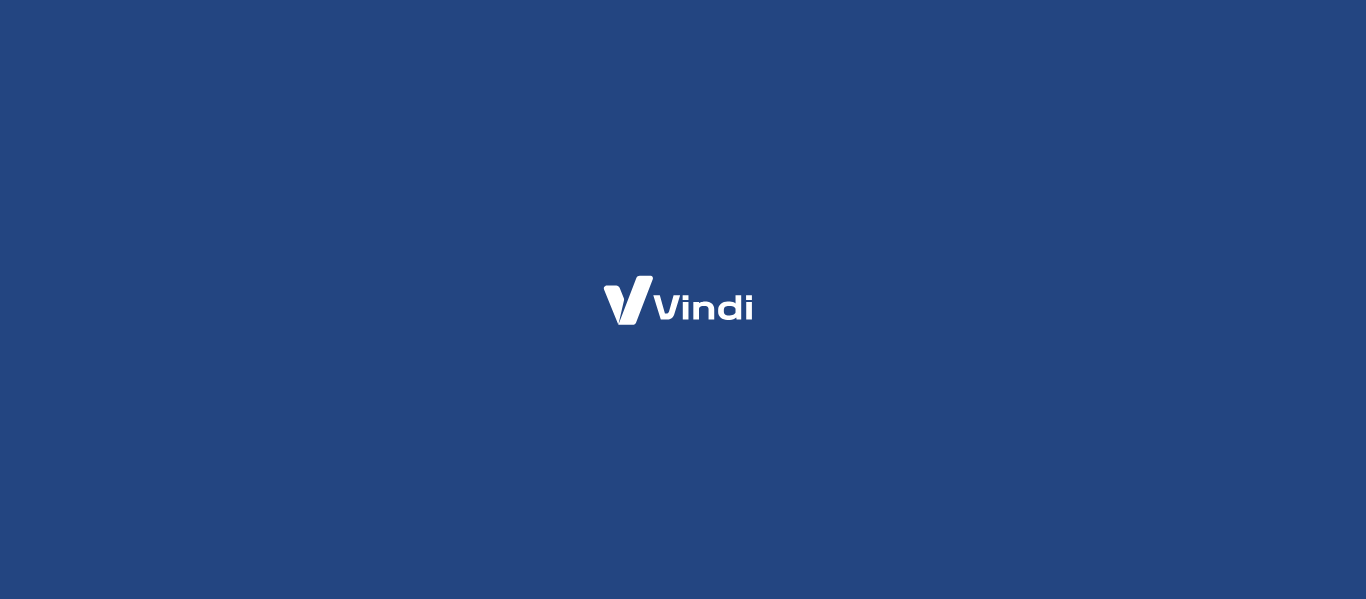 scroll, scrollTop: 0, scrollLeft: 0, axis: both 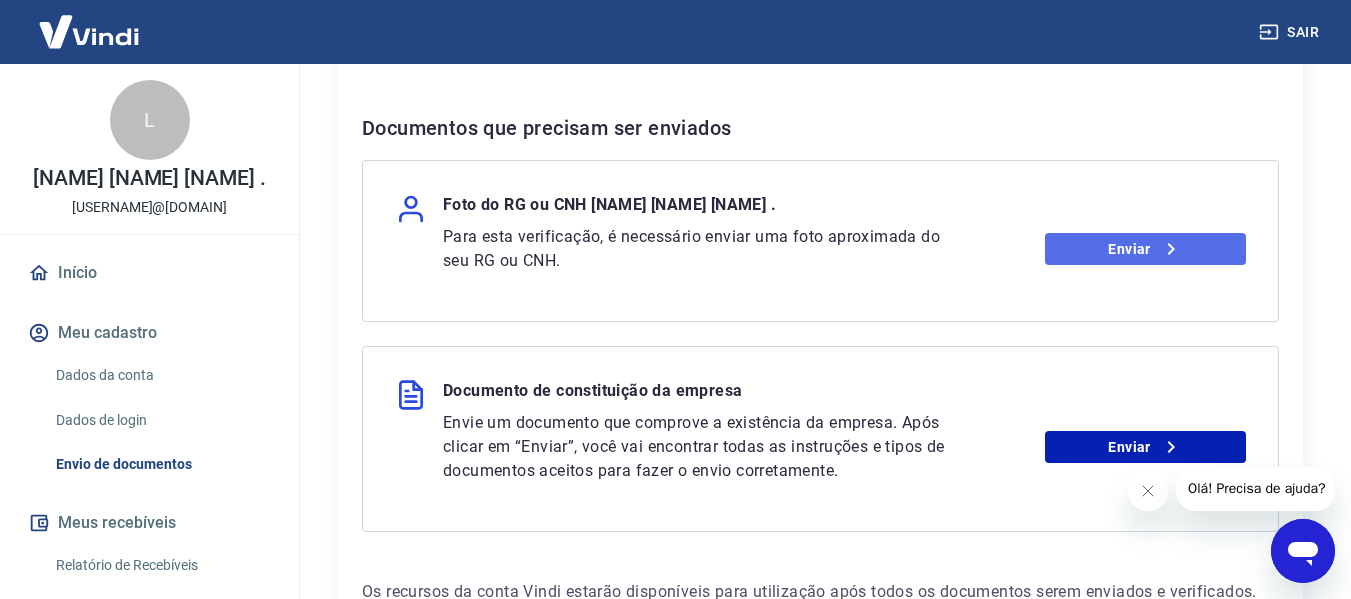 click on "Enviar" at bounding box center (1145, 249) 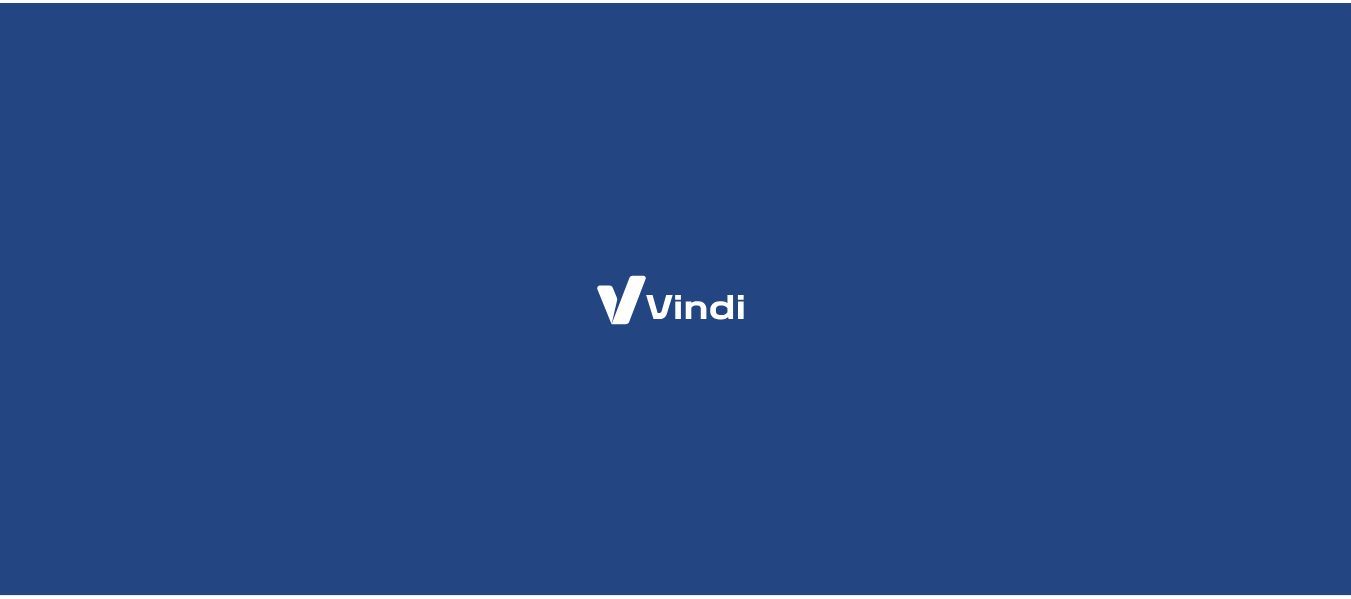 scroll, scrollTop: 0, scrollLeft: 0, axis: both 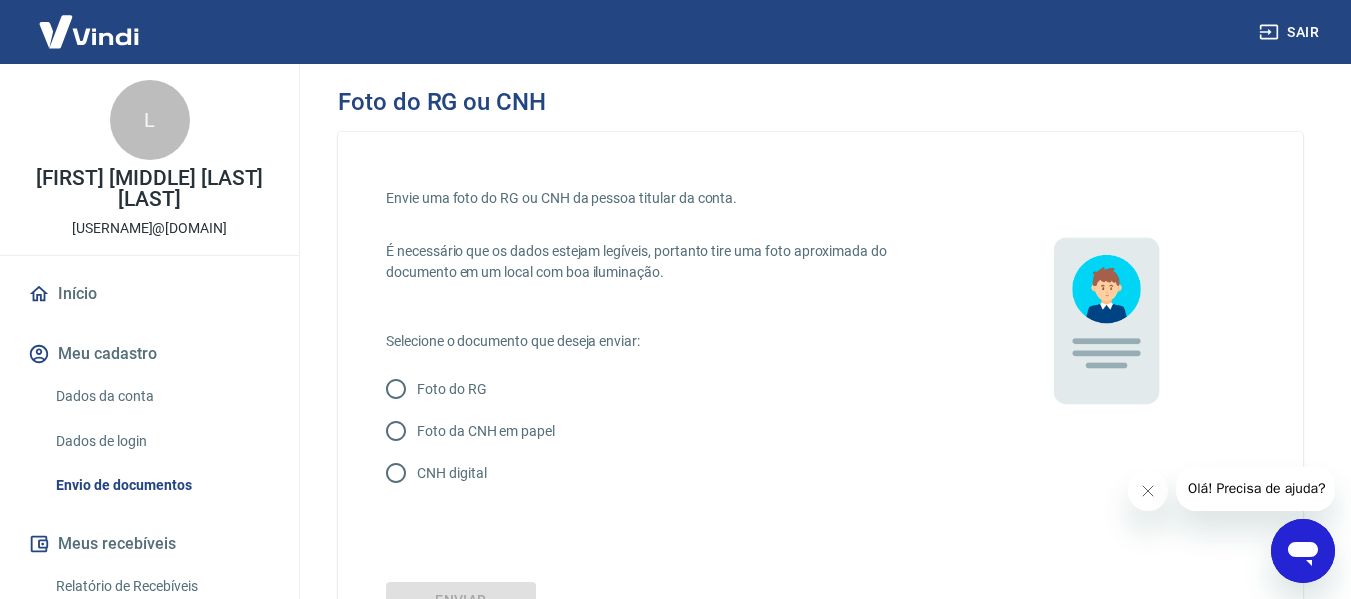 click on "Foto da CNH em papel" at bounding box center [396, 431] 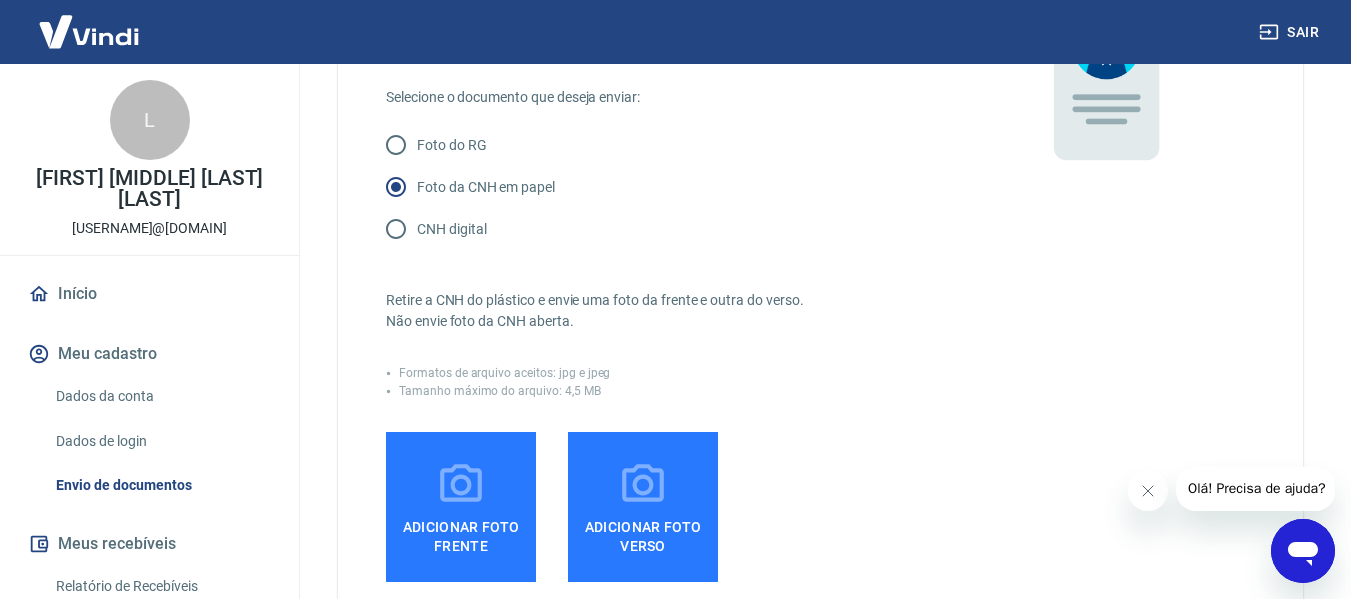 scroll, scrollTop: 300, scrollLeft: 0, axis: vertical 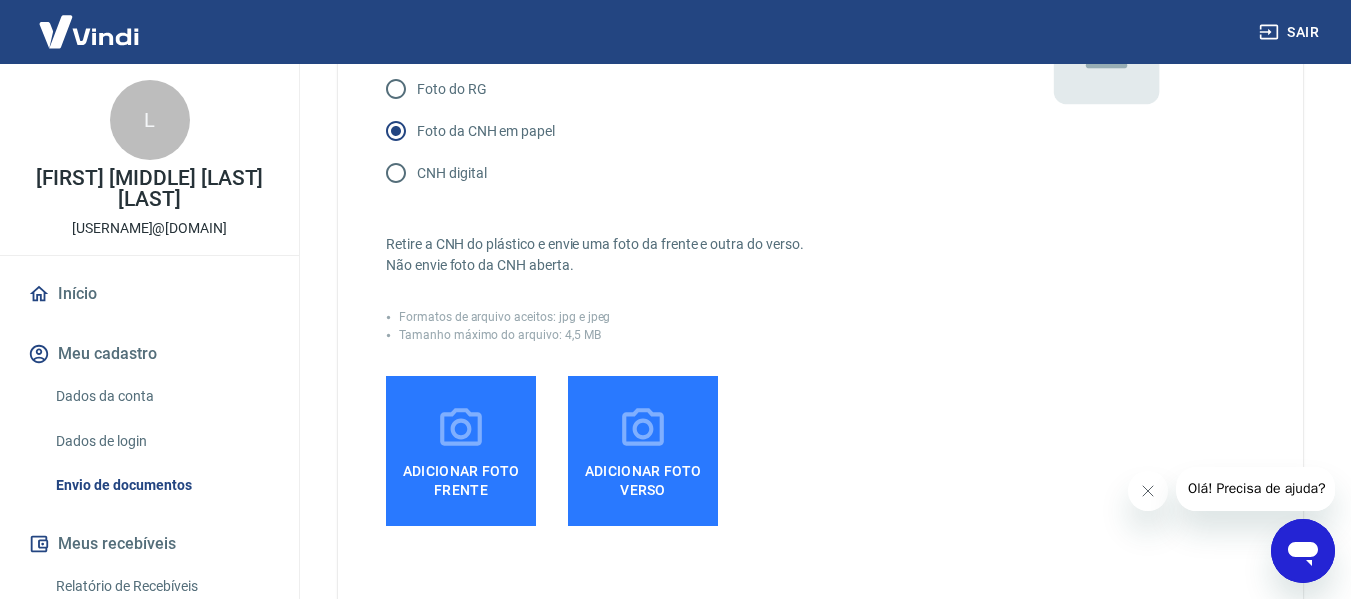 click 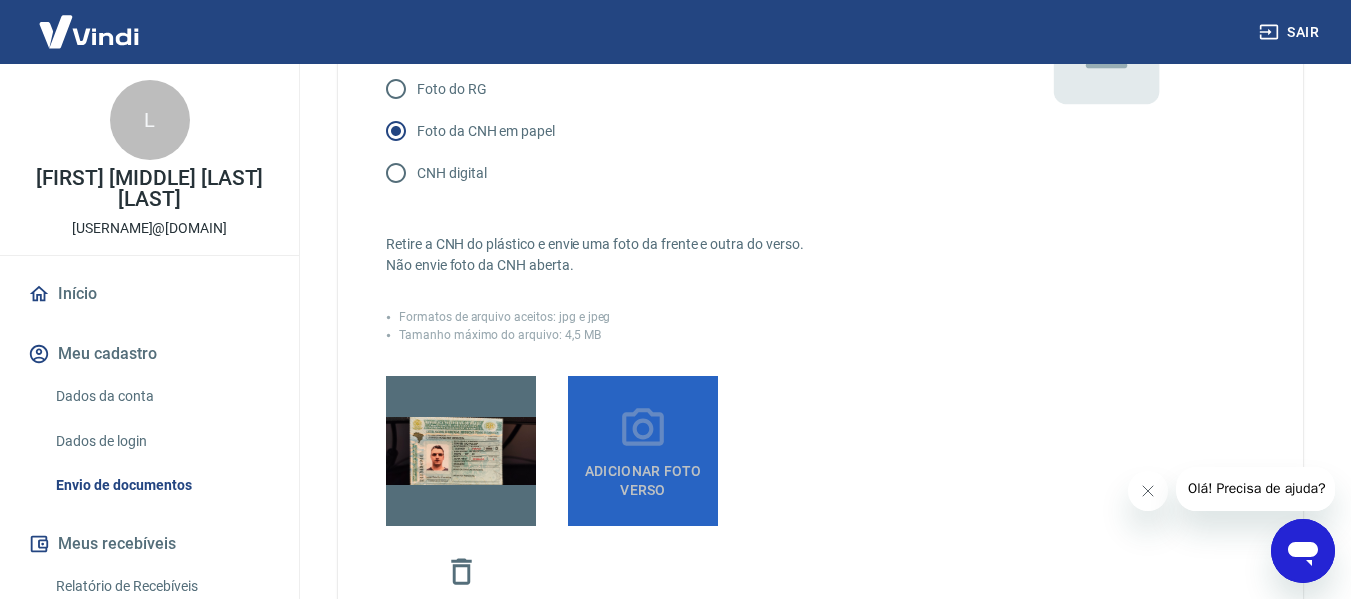 click 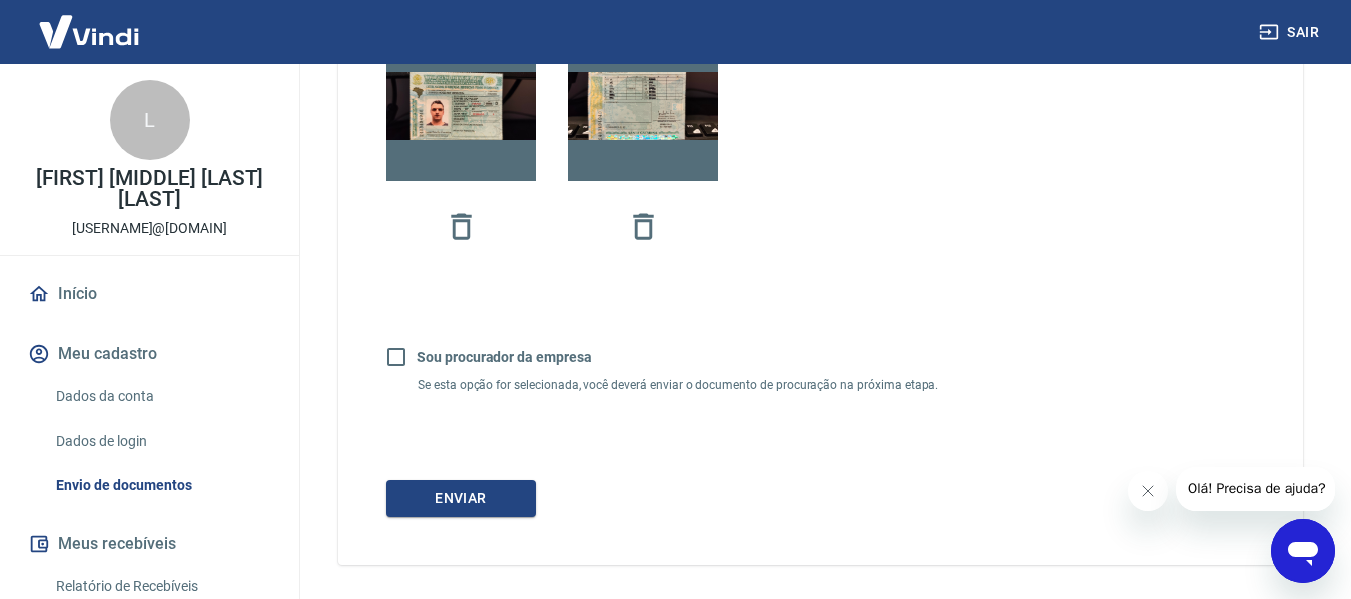 scroll, scrollTop: 721, scrollLeft: 0, axis: vertical 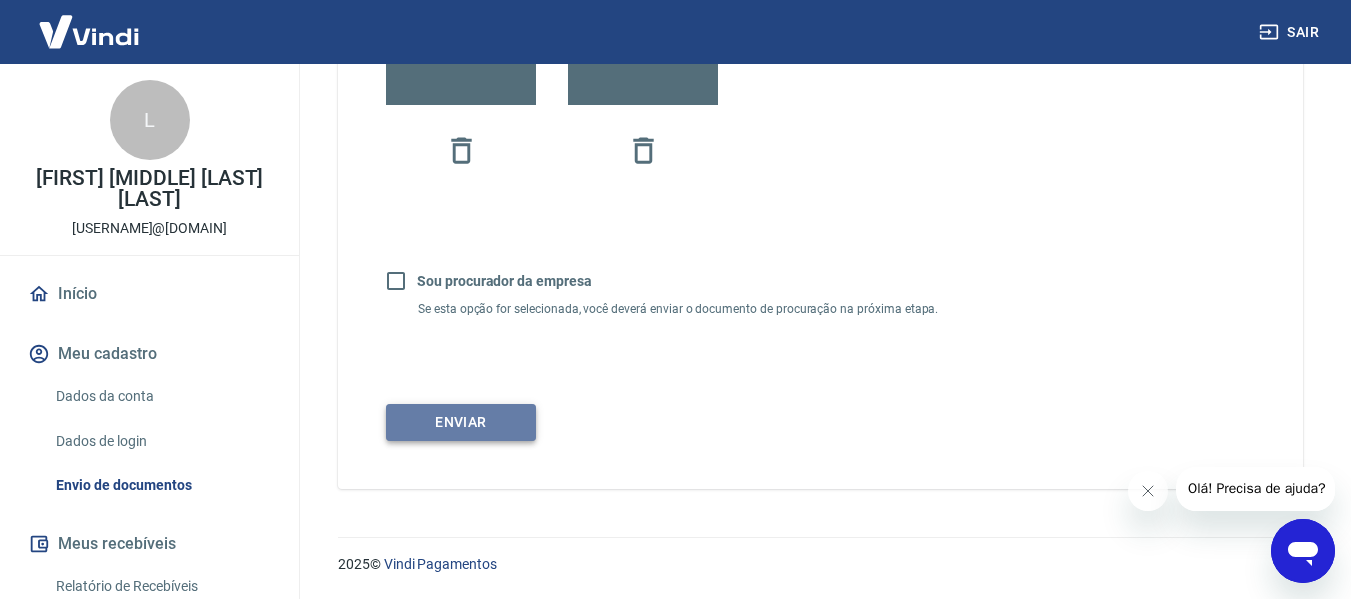 click on "Enviar" at bounding box center (461, 422) 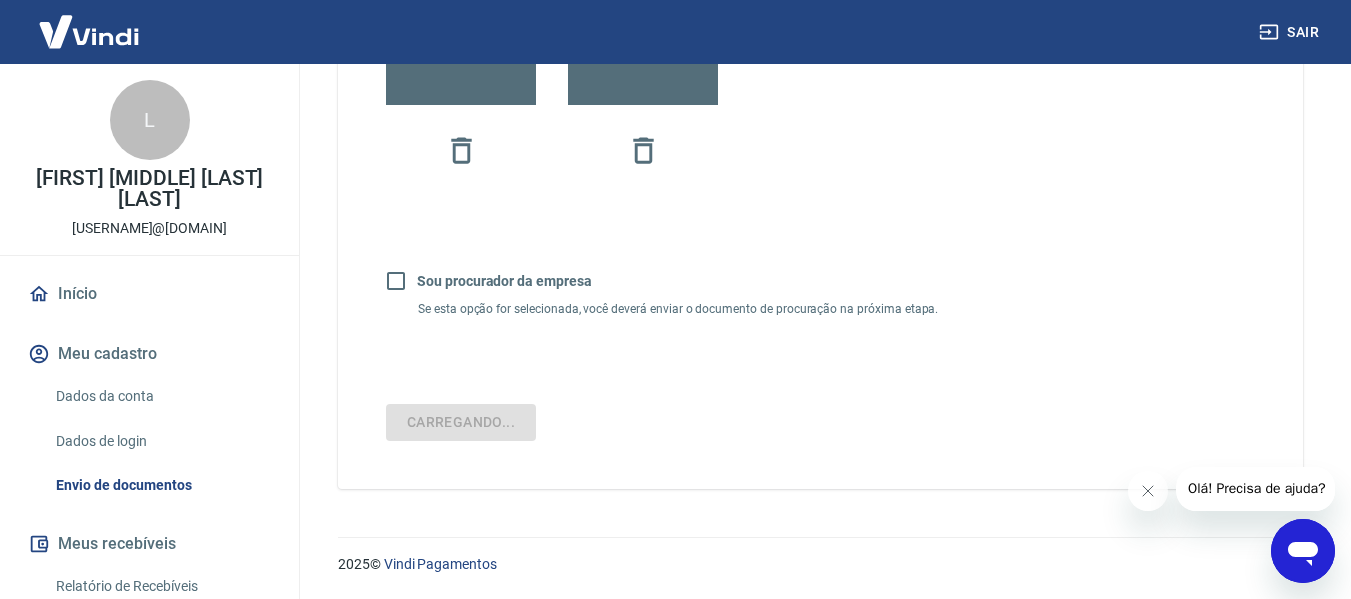 scroll, scrollTop: 95, scrollLeft: 0, axis: vertical 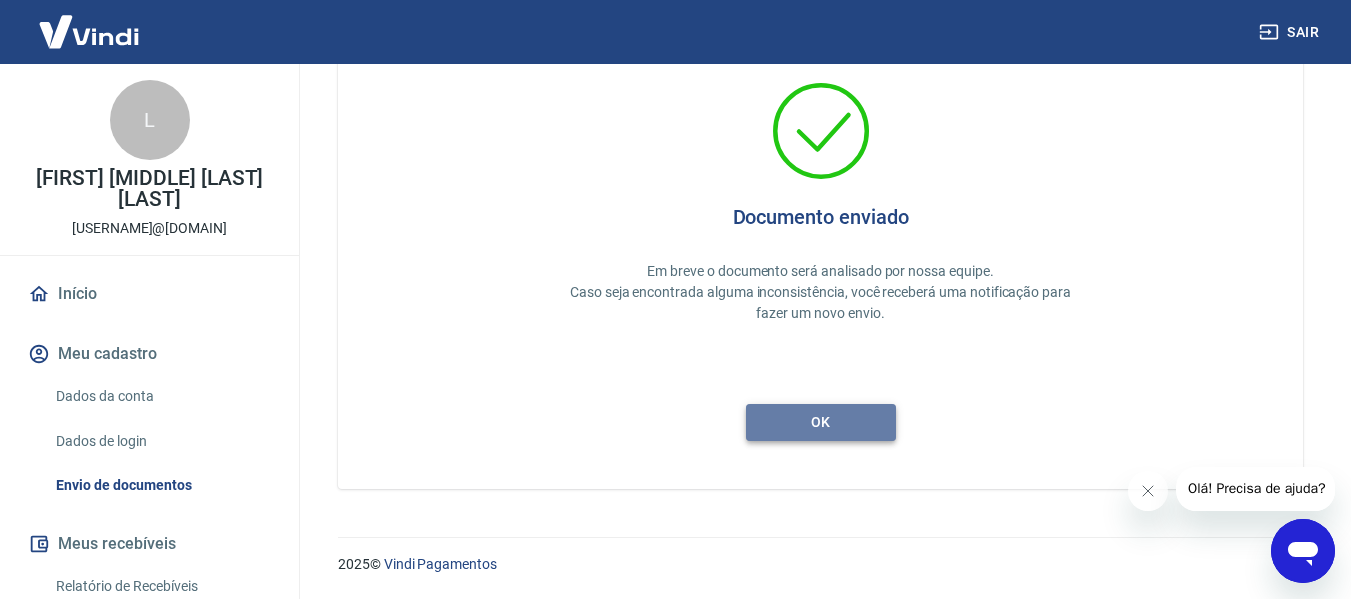 click on "ok" at bounding box center (821, 422) 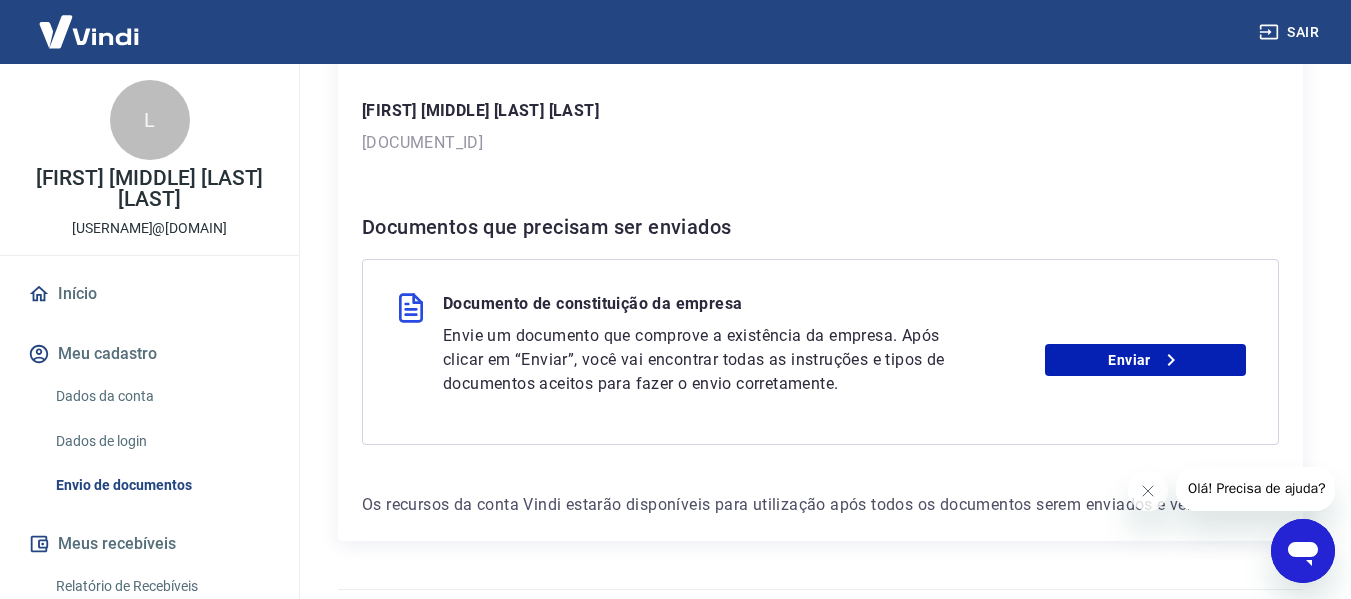 scroll, scrollTop: 353, scrollLeft: 0, axis: vertical 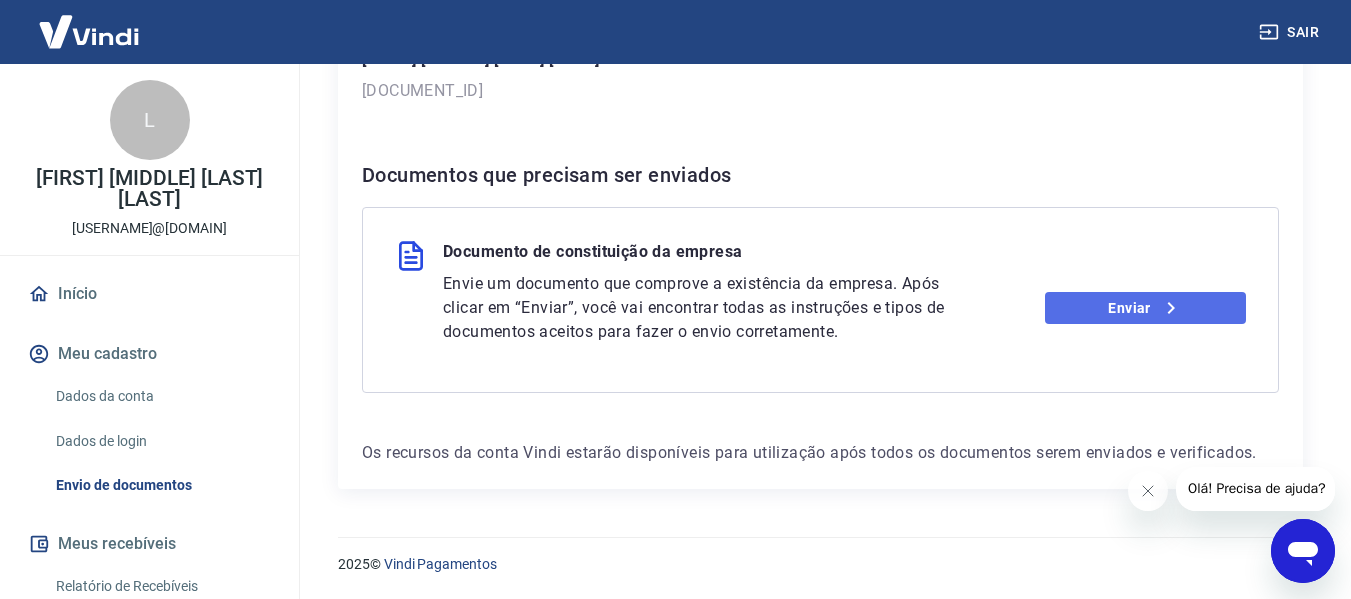 click on "Enviar" at bounding box center [1145, 308] 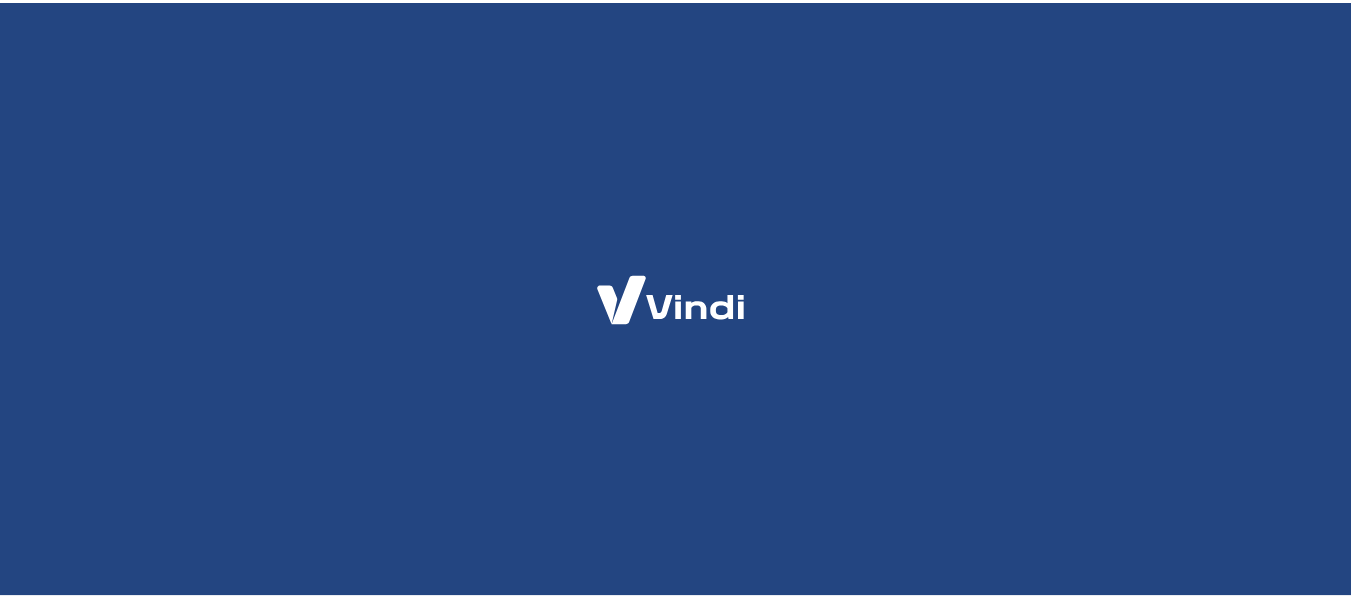 scroll, scrollTop: 0, scrollLeft: 0, axis: both 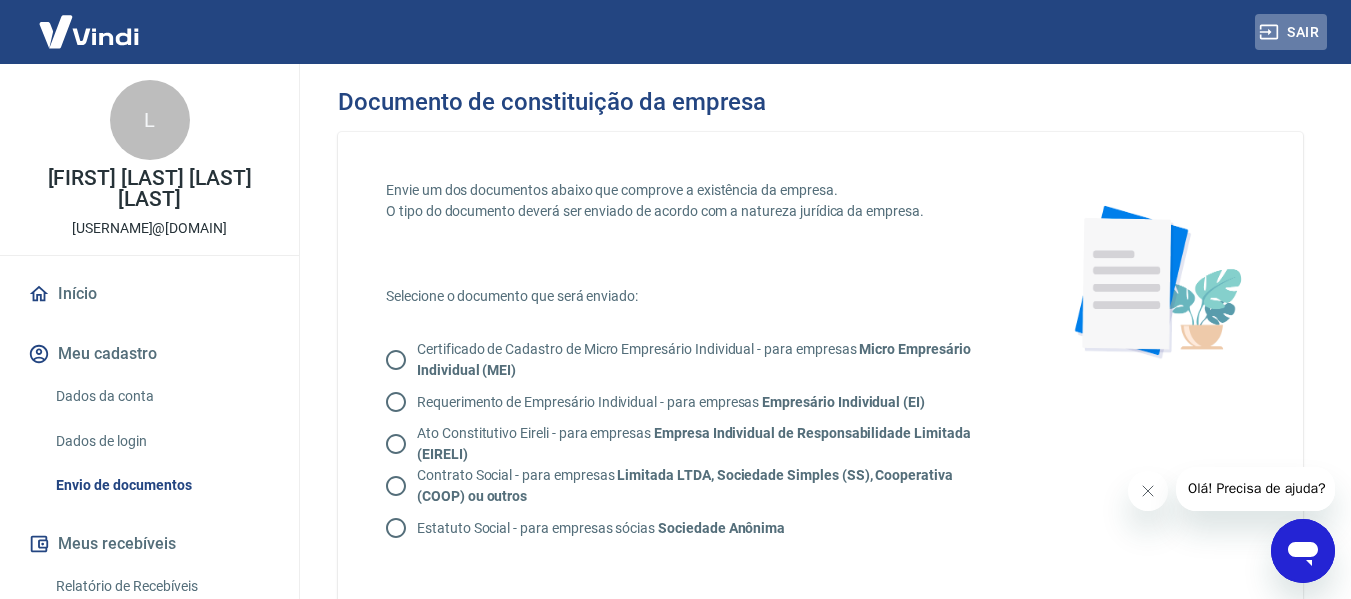 click on "Sair" at bounding box center [1291, 32] 